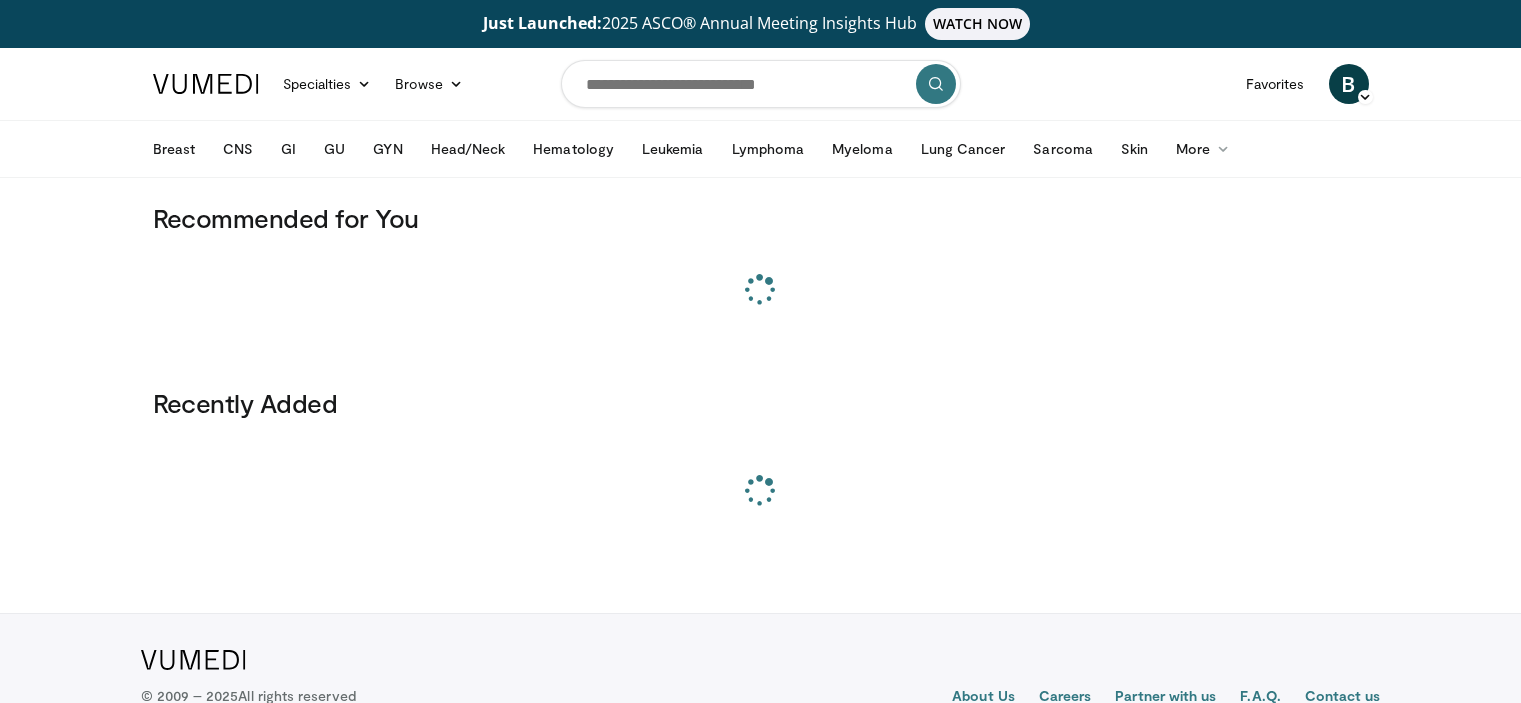 scroll, scrollTop: 0, scrollLeft: 0, axis: both 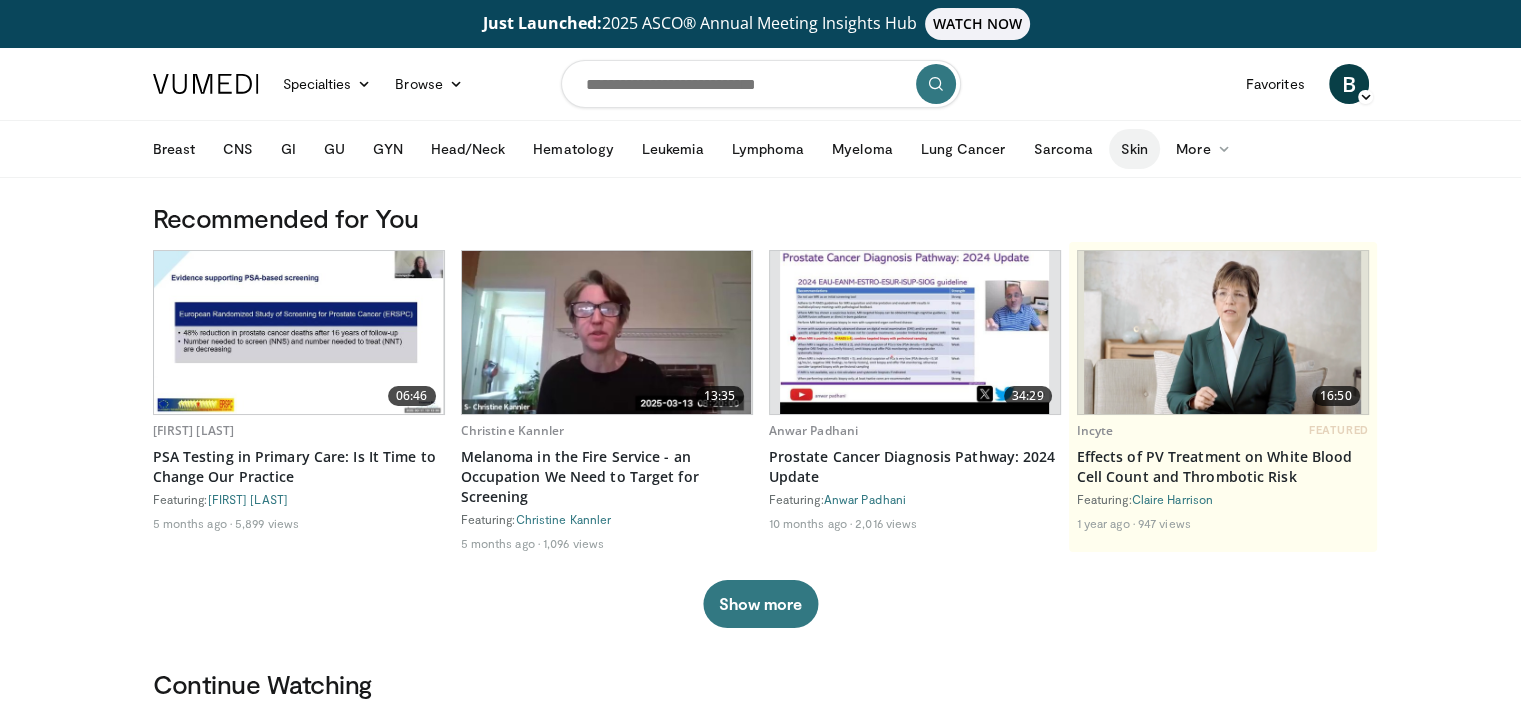 click on "Skin" at bounding box center [1134, 149] 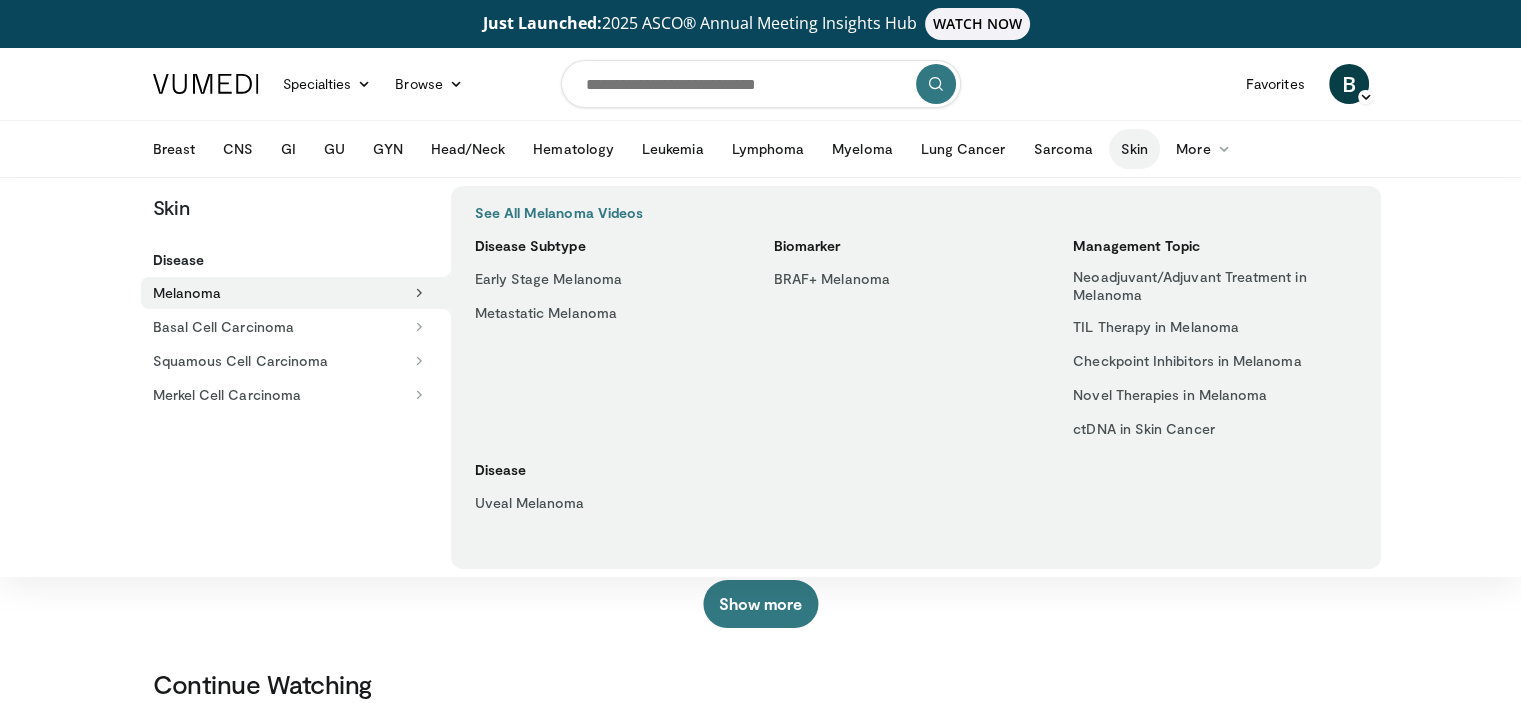 click on "See All Melanoma Videos" at bounding box center (559, 213) 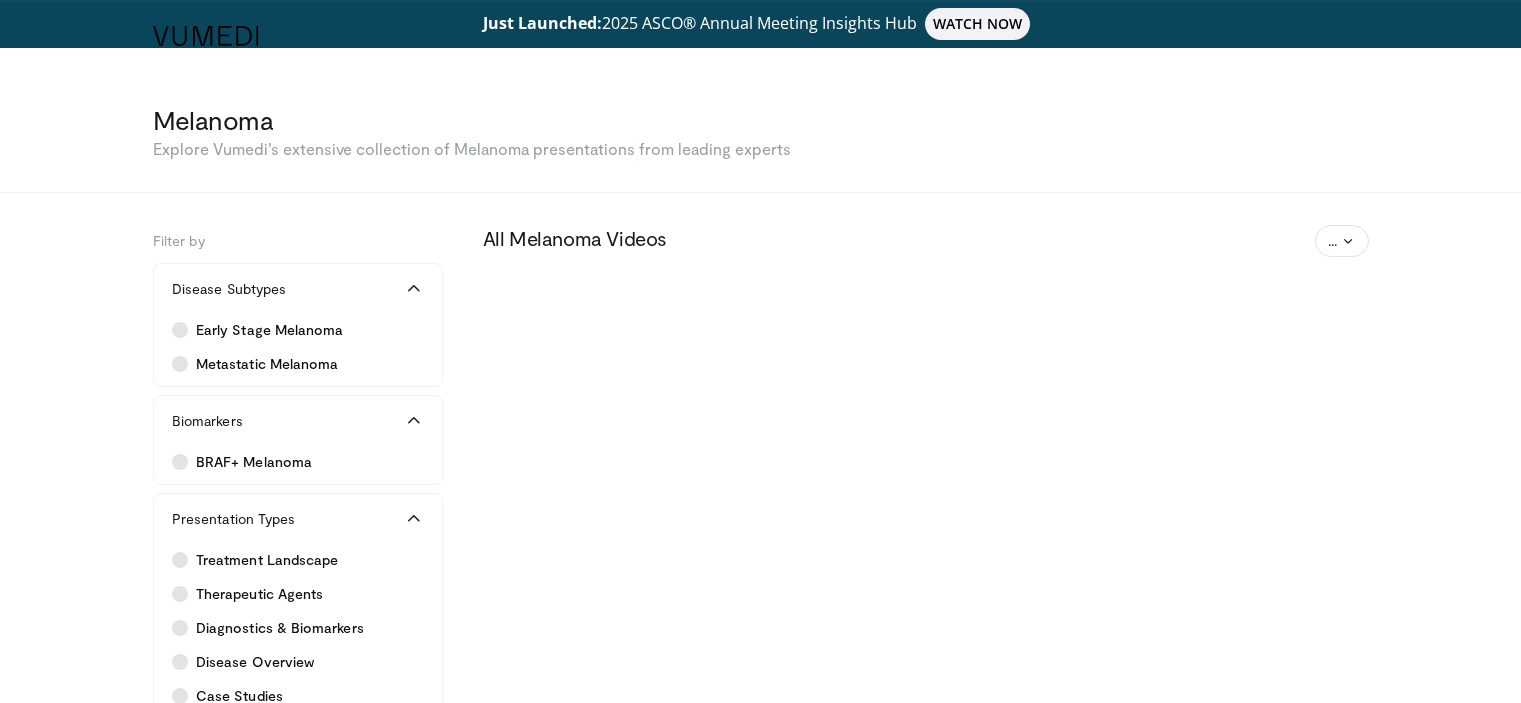 scroll, scrollTop: 0, scrollLeft: 0, axis: both 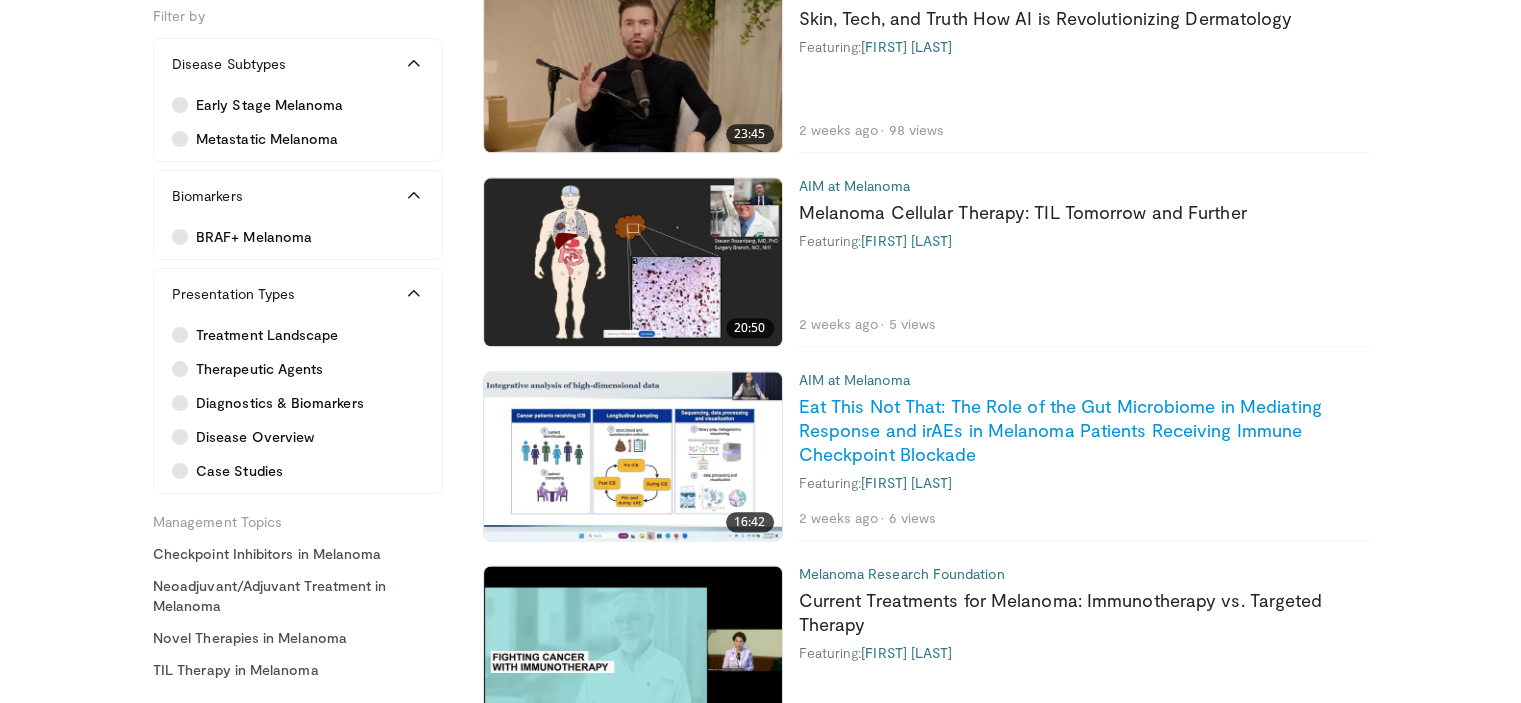 click on "Eat This Not That: The Role of the Gut Microbiome in Mediating Response and irAEs in Melanoma Patients Receiving Immune Checkpoint Blockade" at bounding box center [1060, 430] 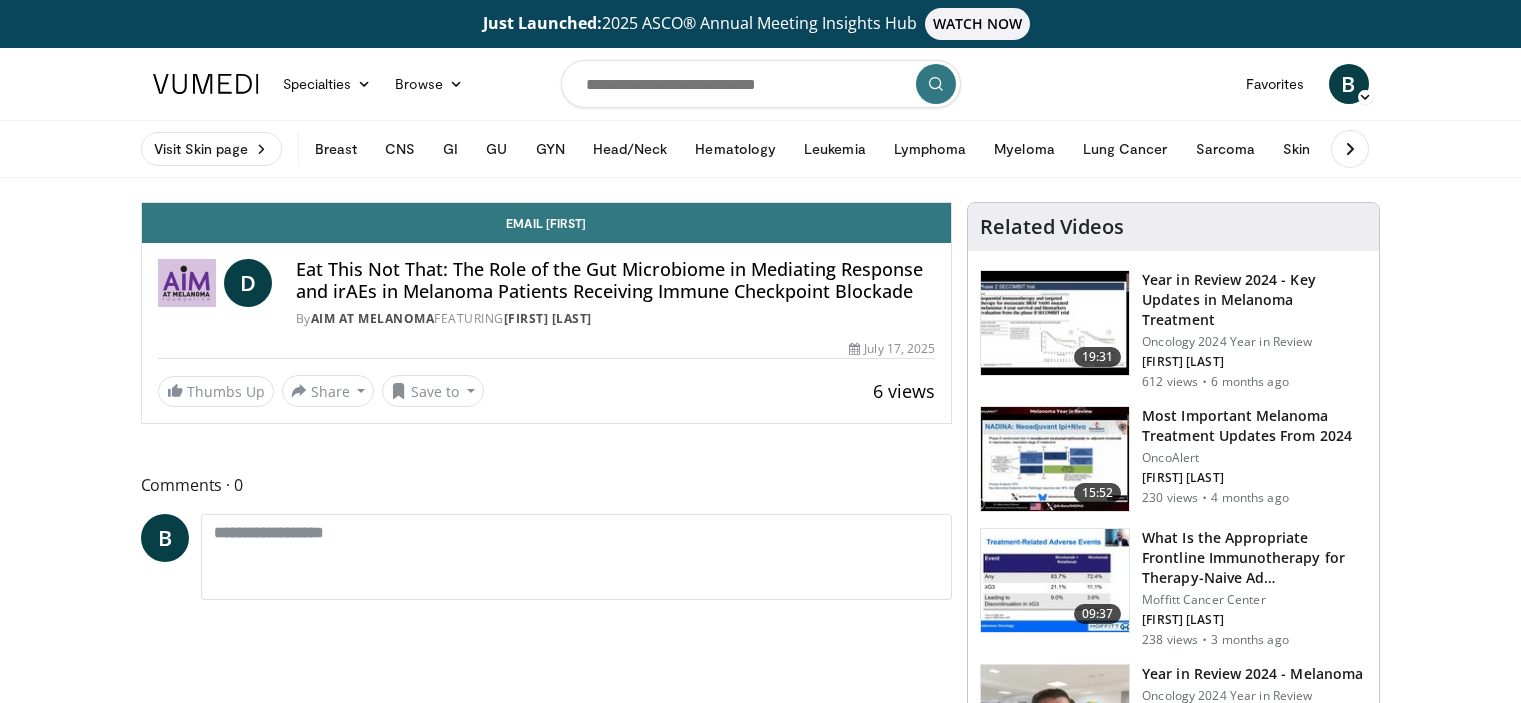 scroll, scrollTop: 0, scrollLeft: 0, axis: both 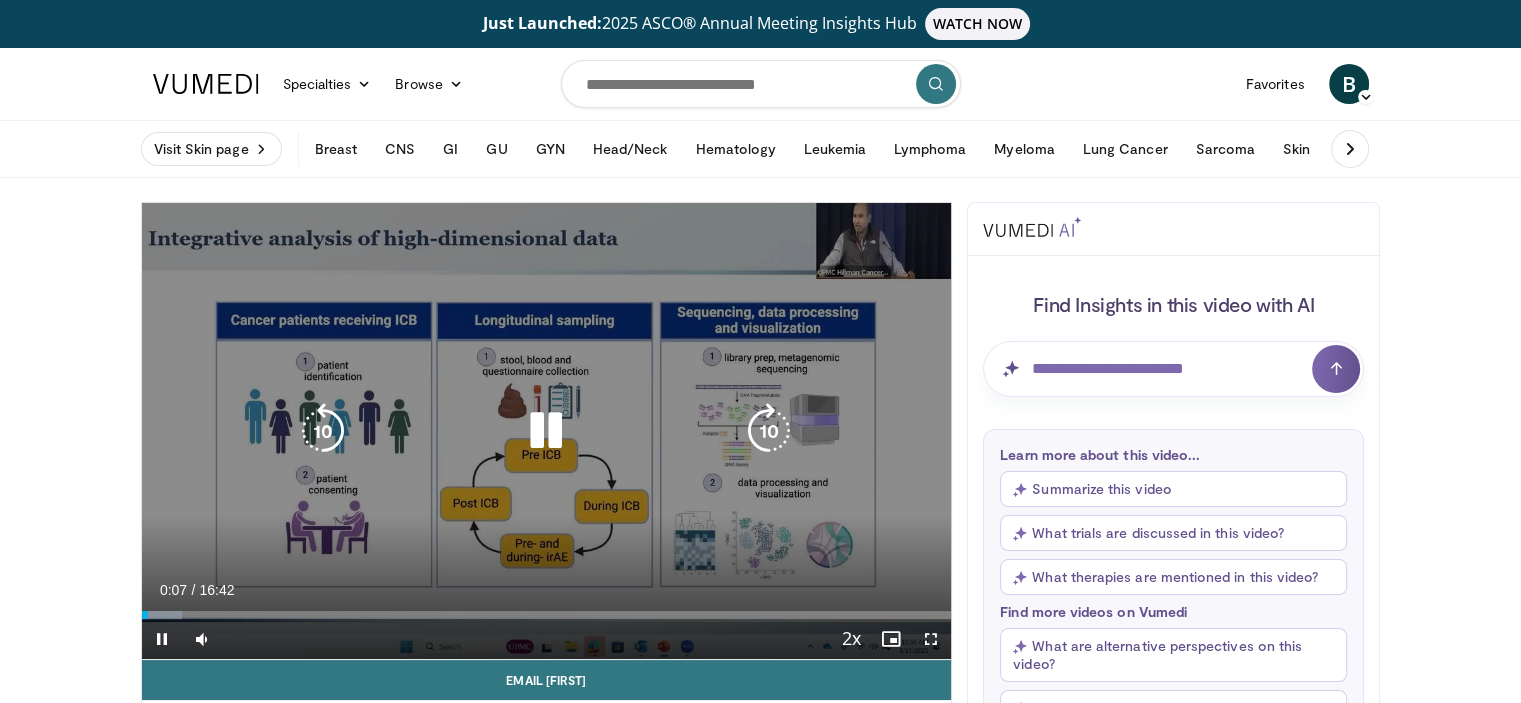 click at bounding box center (546, 431) 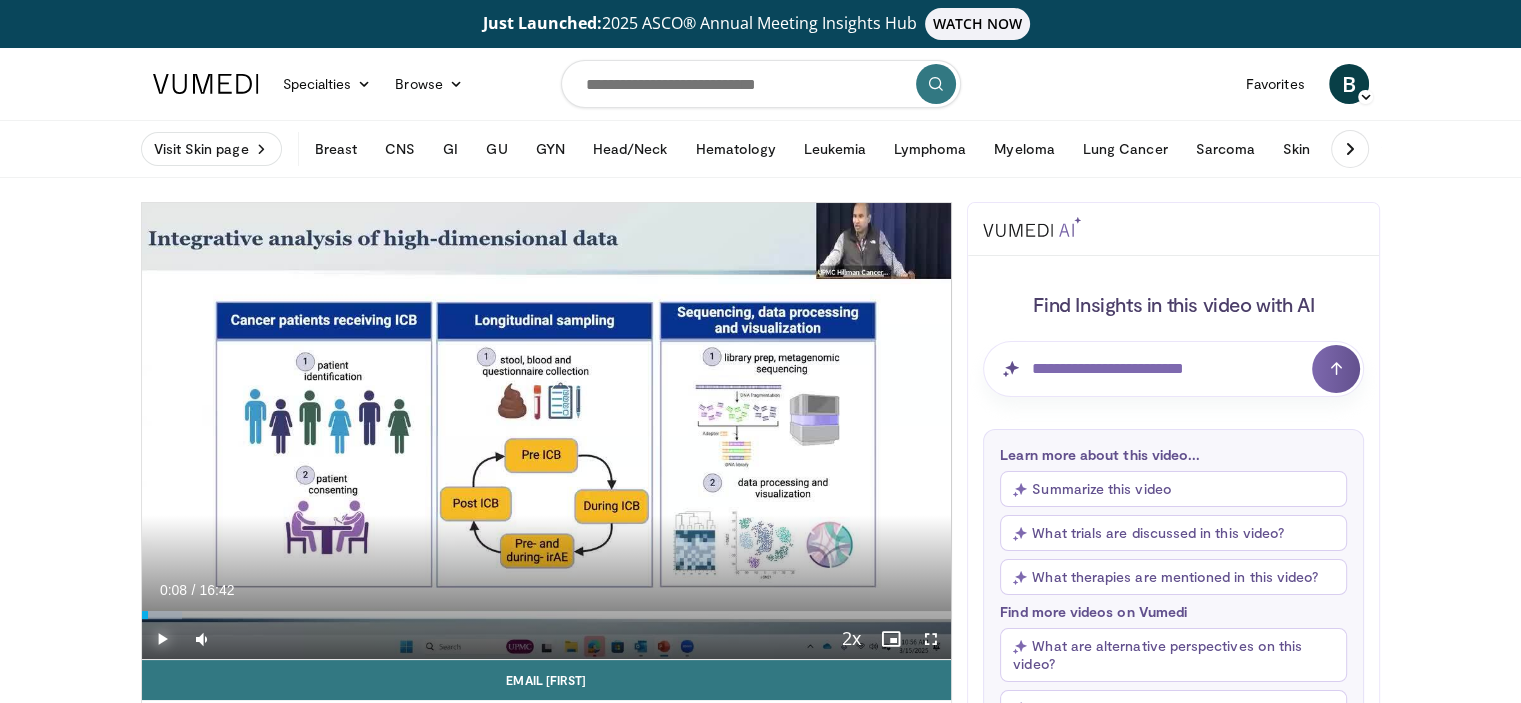 click at bounding box center (162, 639) 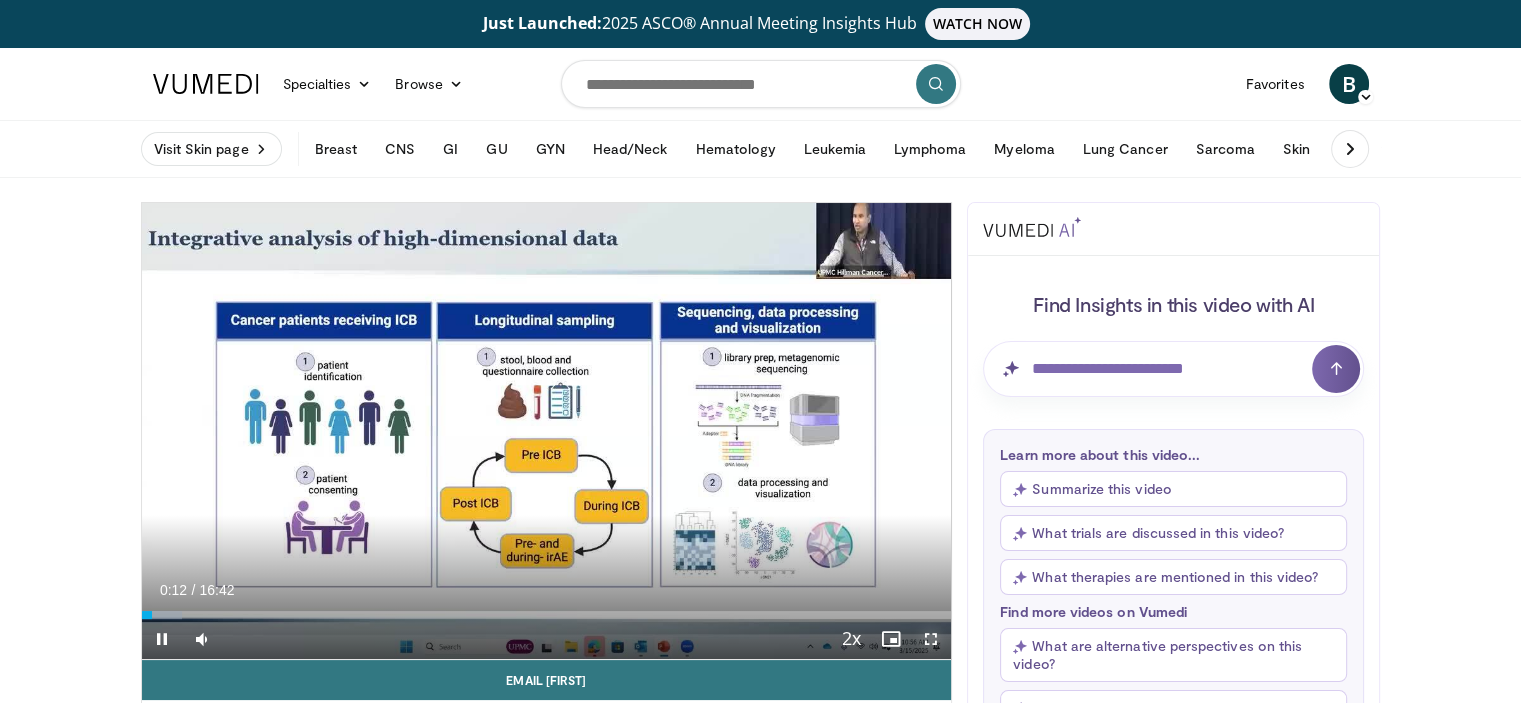 click at bounding box center [931, 639] 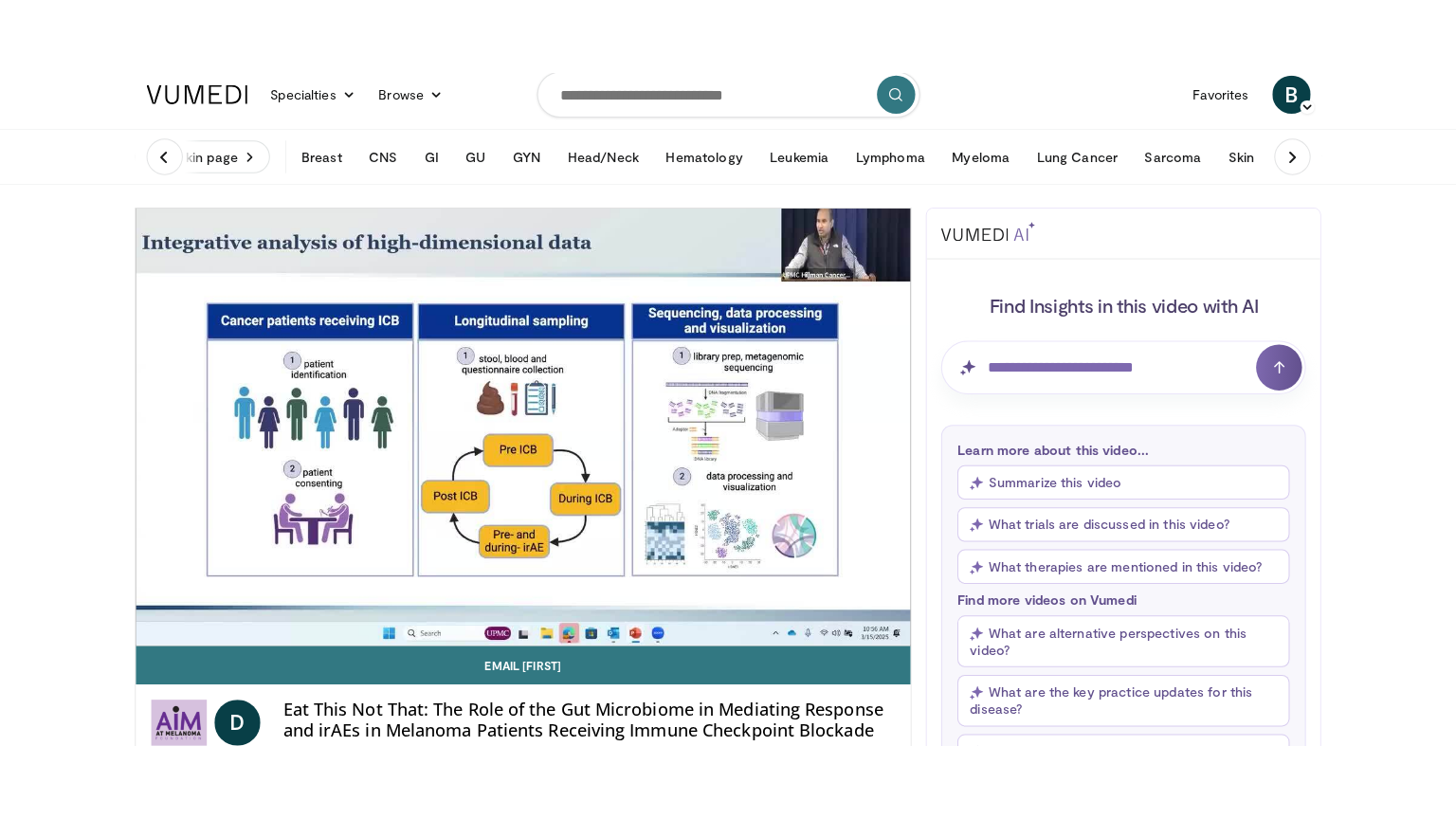 scroll, scrollTop: 36, scrollLeft: 0, axis: vertical 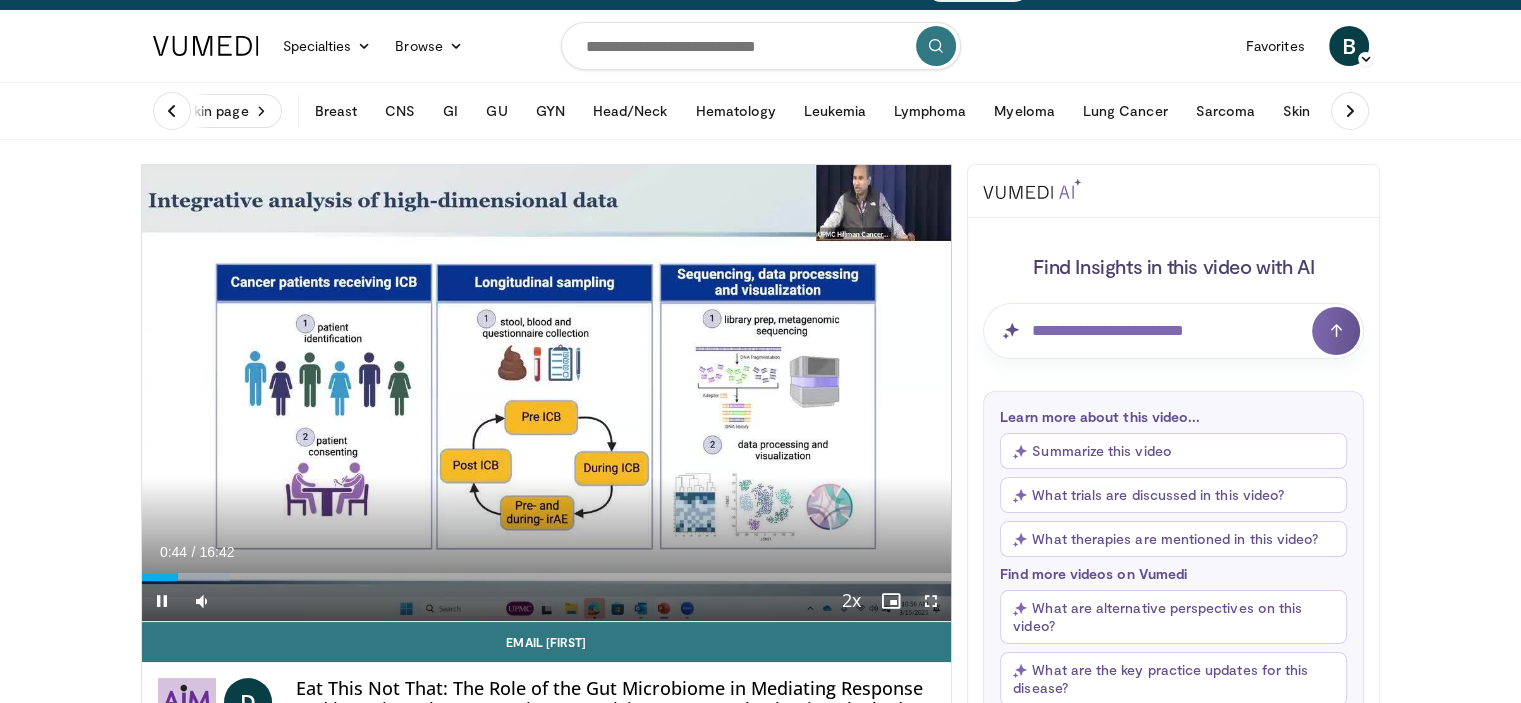 click at bounding box center [931, 601] 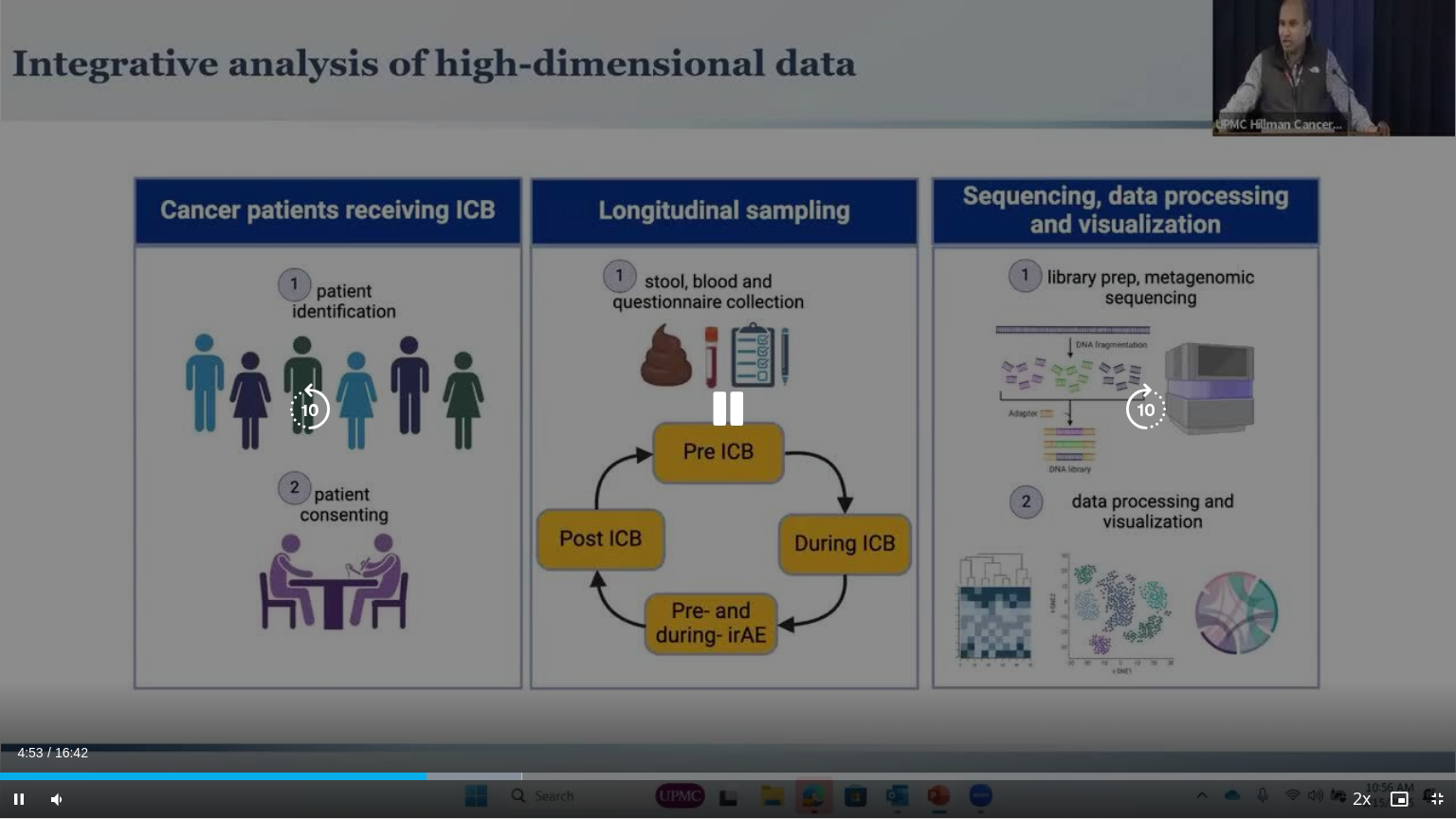 click at bounding box center [728, 410] 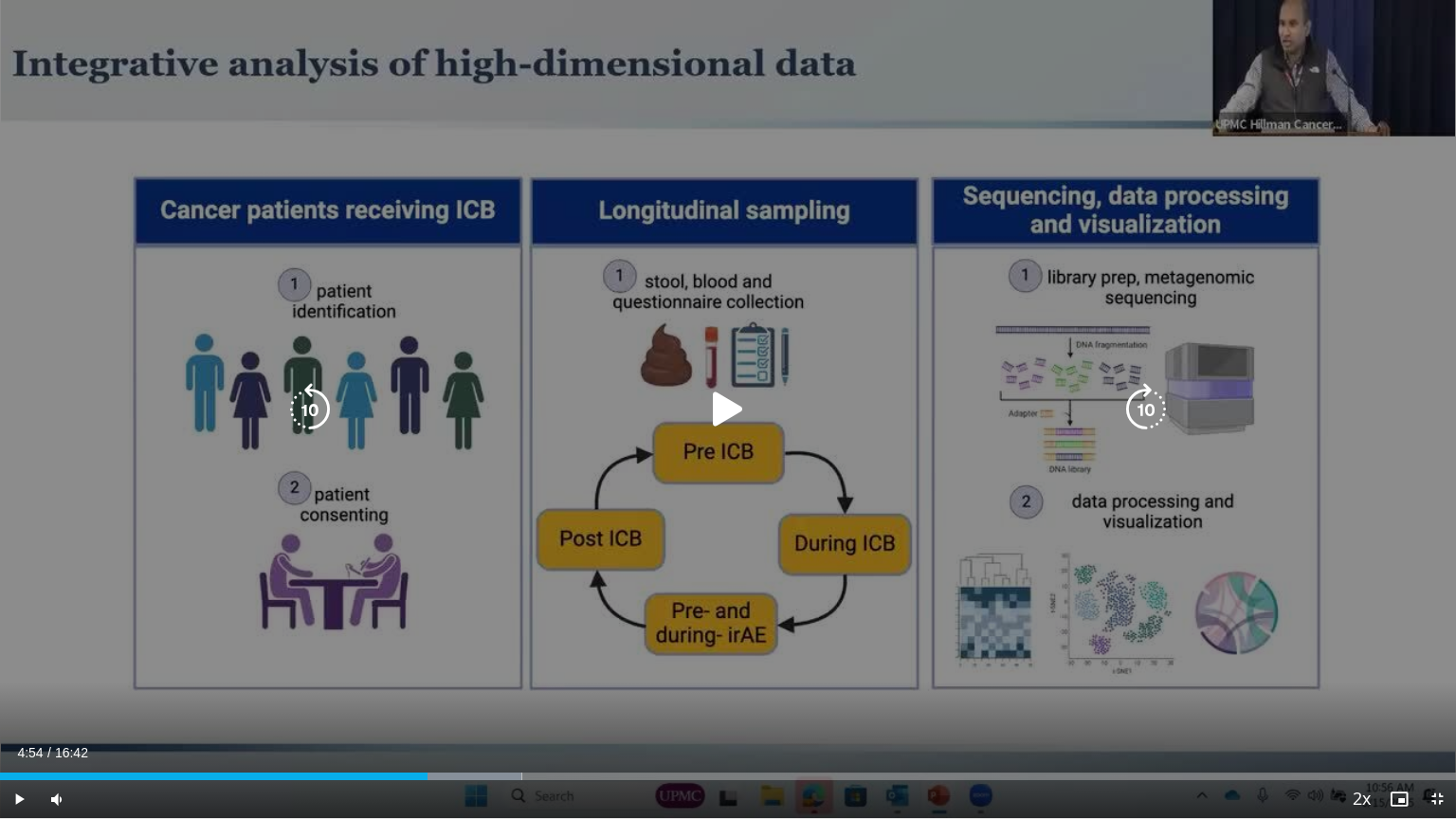 click at bounding box center [728, 410] 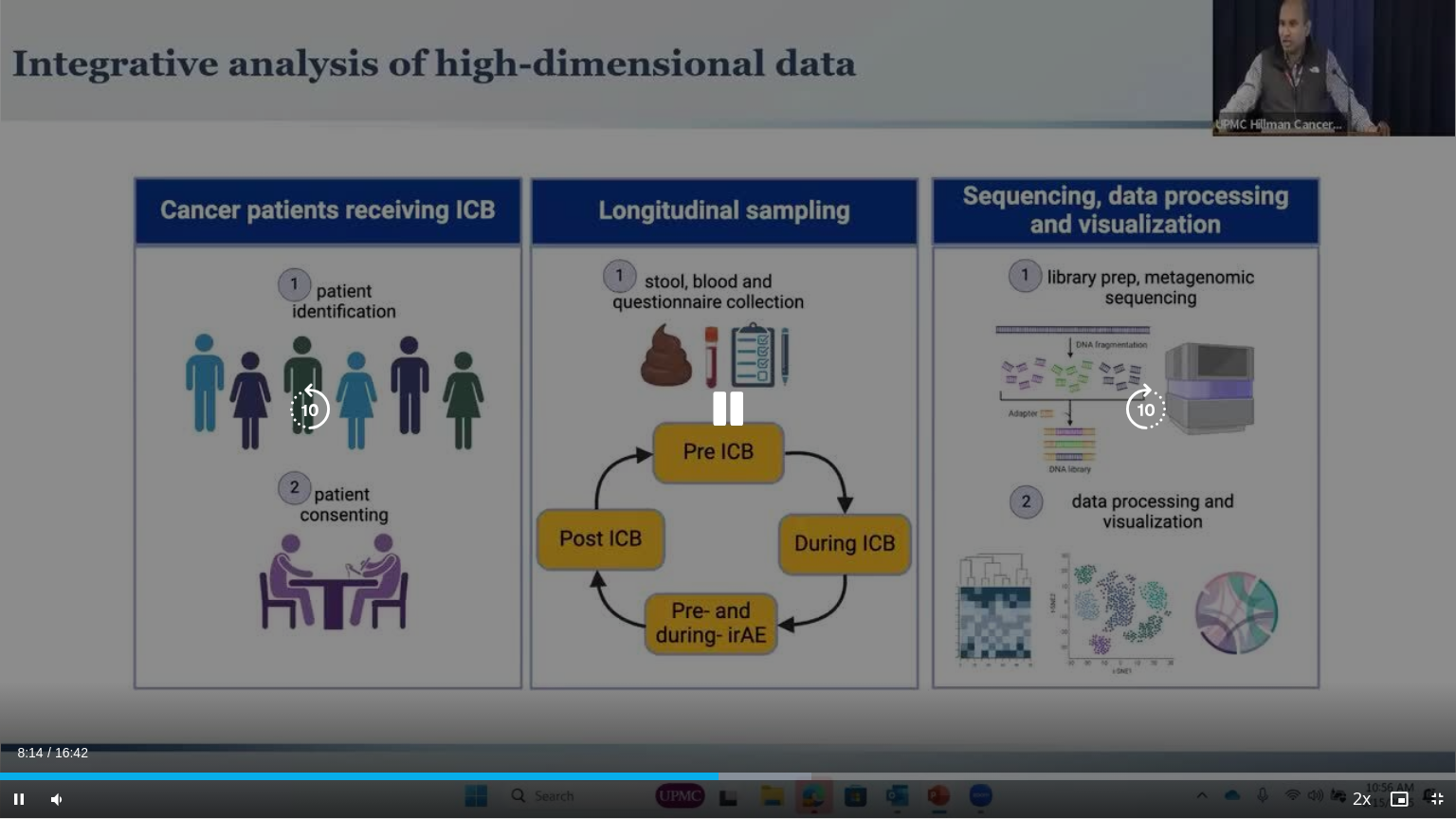 click at bounding box center [728, 410] 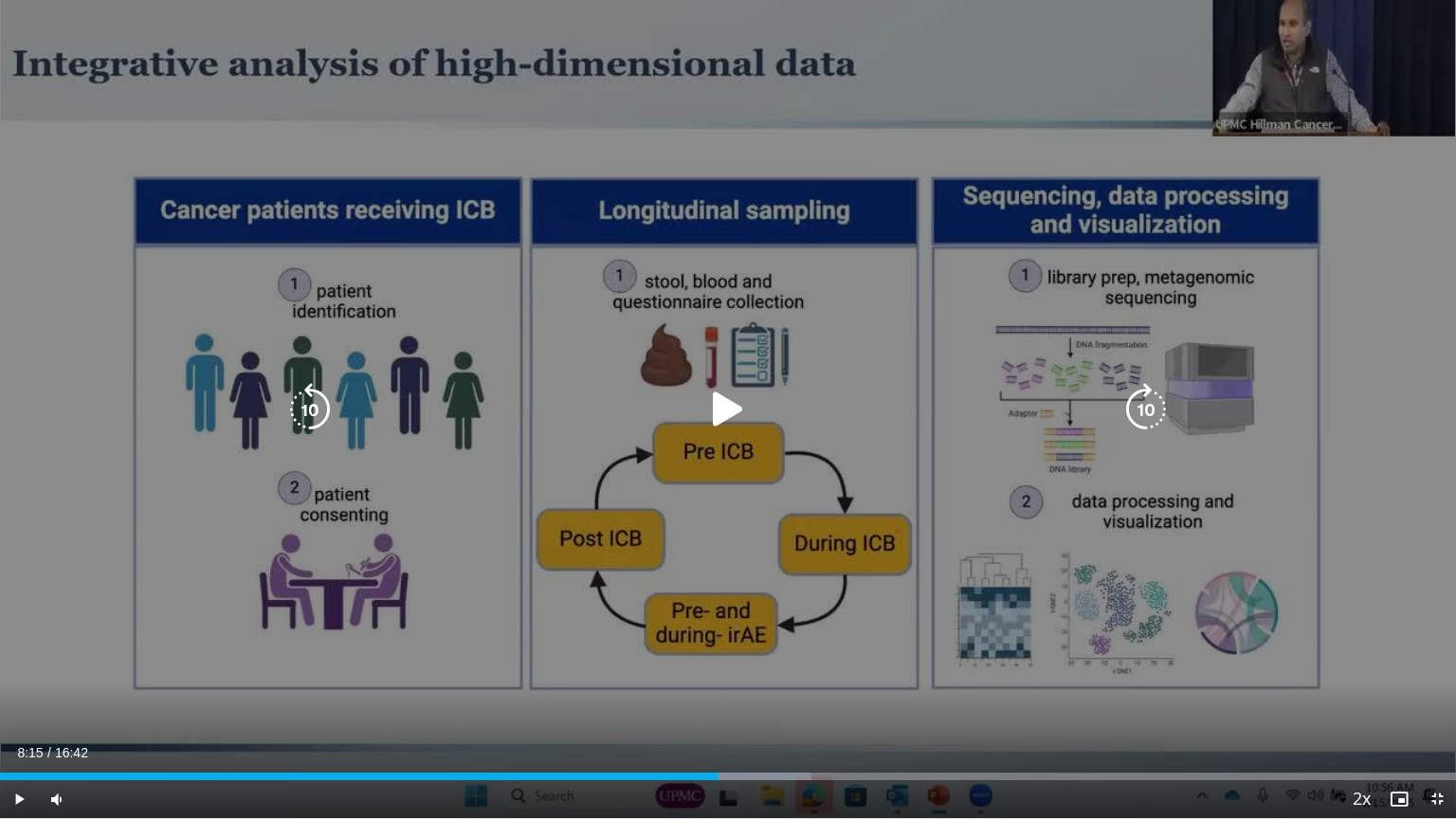 click at bounding box center [728, 410] 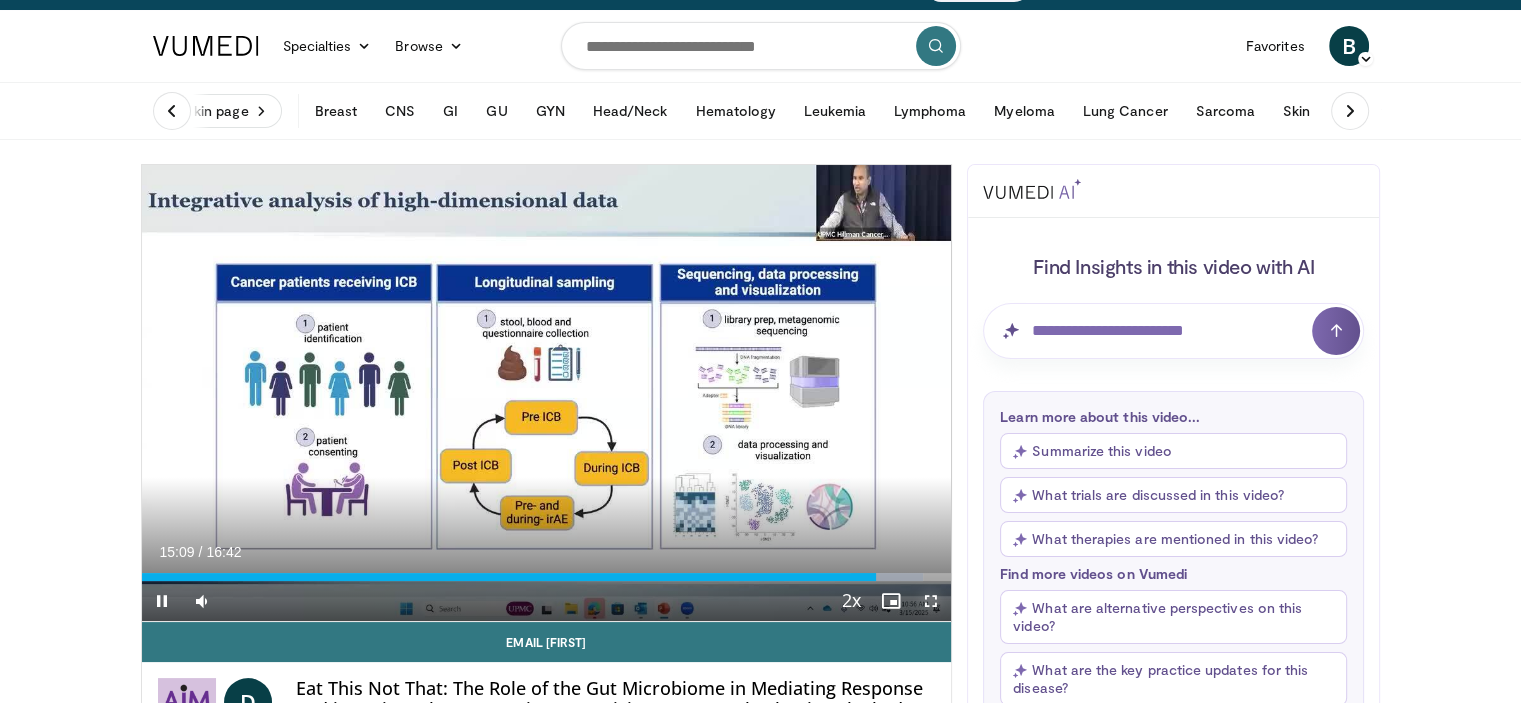 click at bounding box center (931, 601) 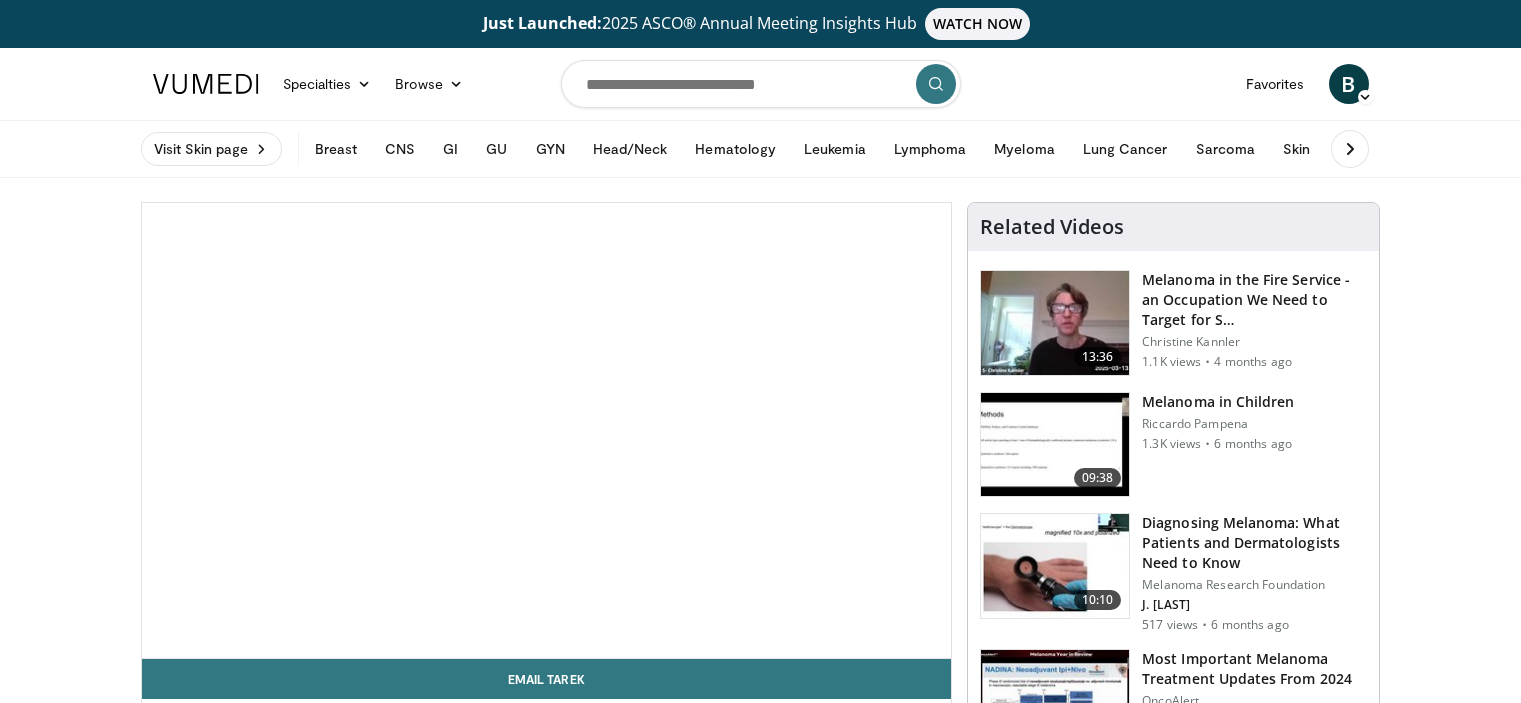 scroll, scrollTop: 0, scrollLeft: 0, axis: both 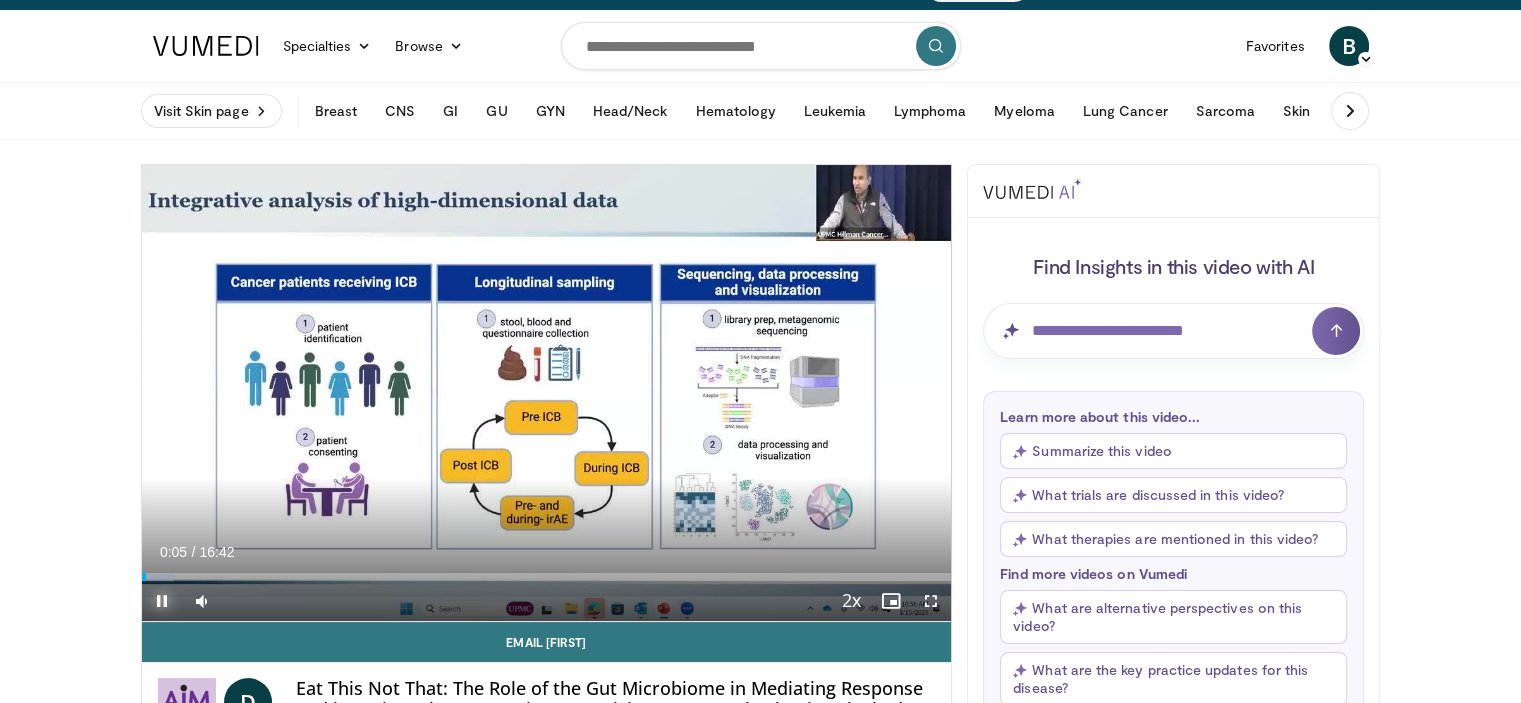 click at bounding box center [162, 601] 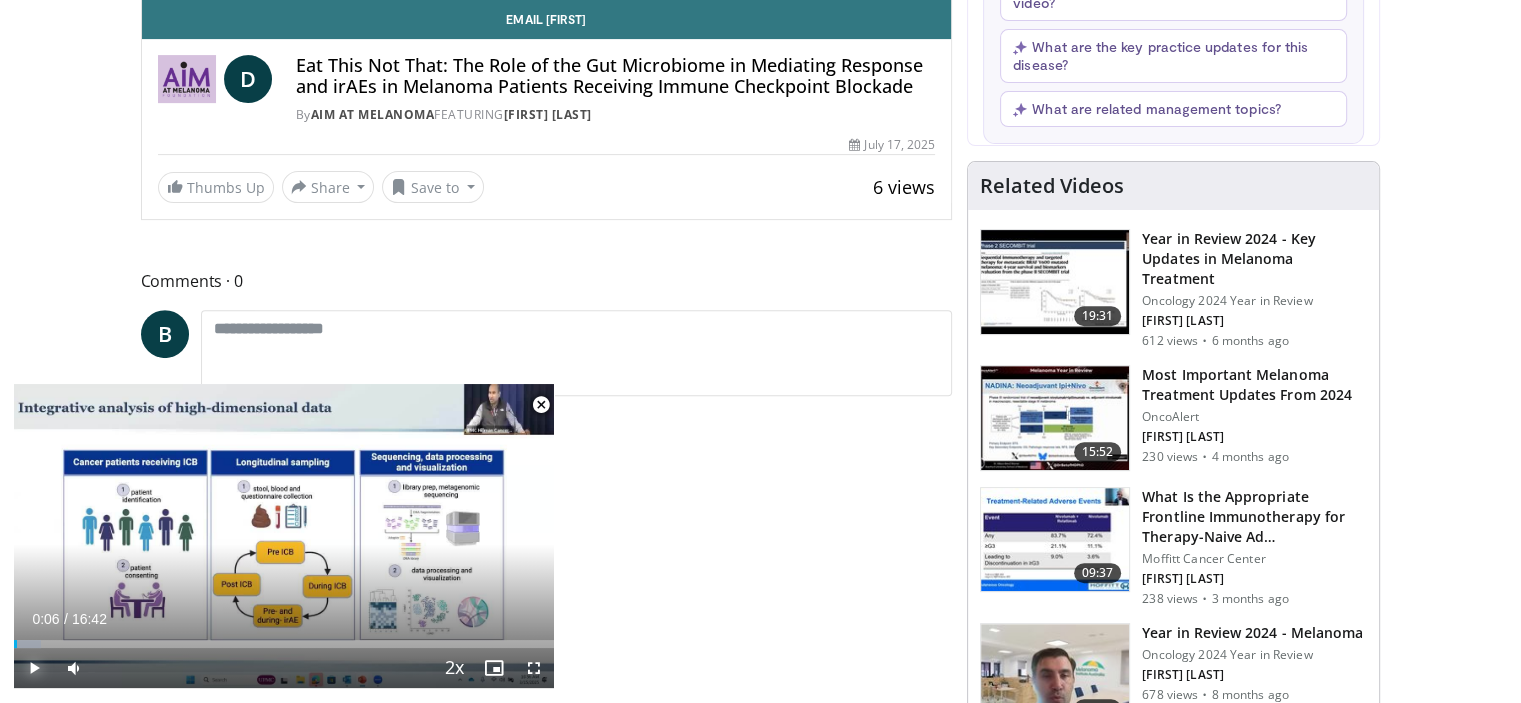 scroll, scrollTop: 652, scrollLeft: 0, axis: vertical 